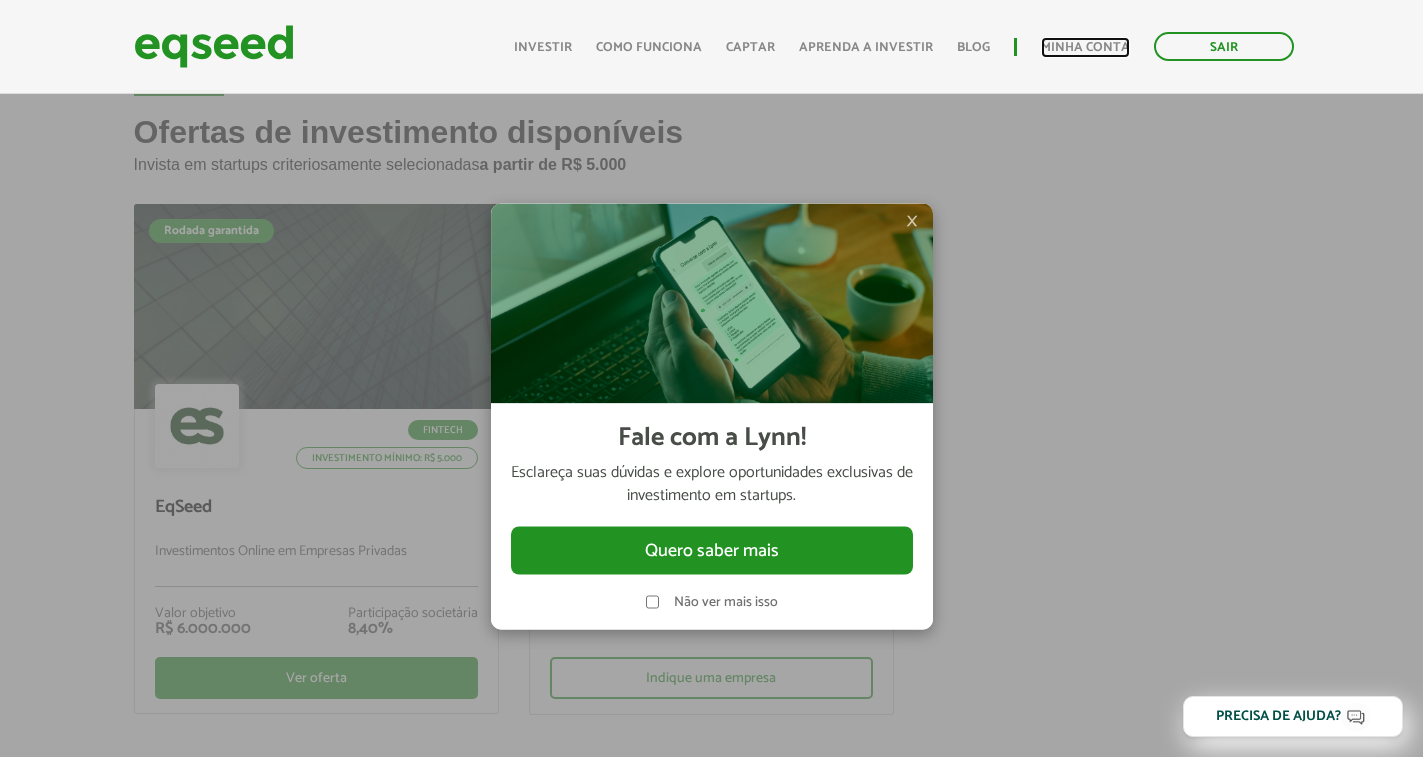 click on "Minha conta" at bounding box center (1085, 47) 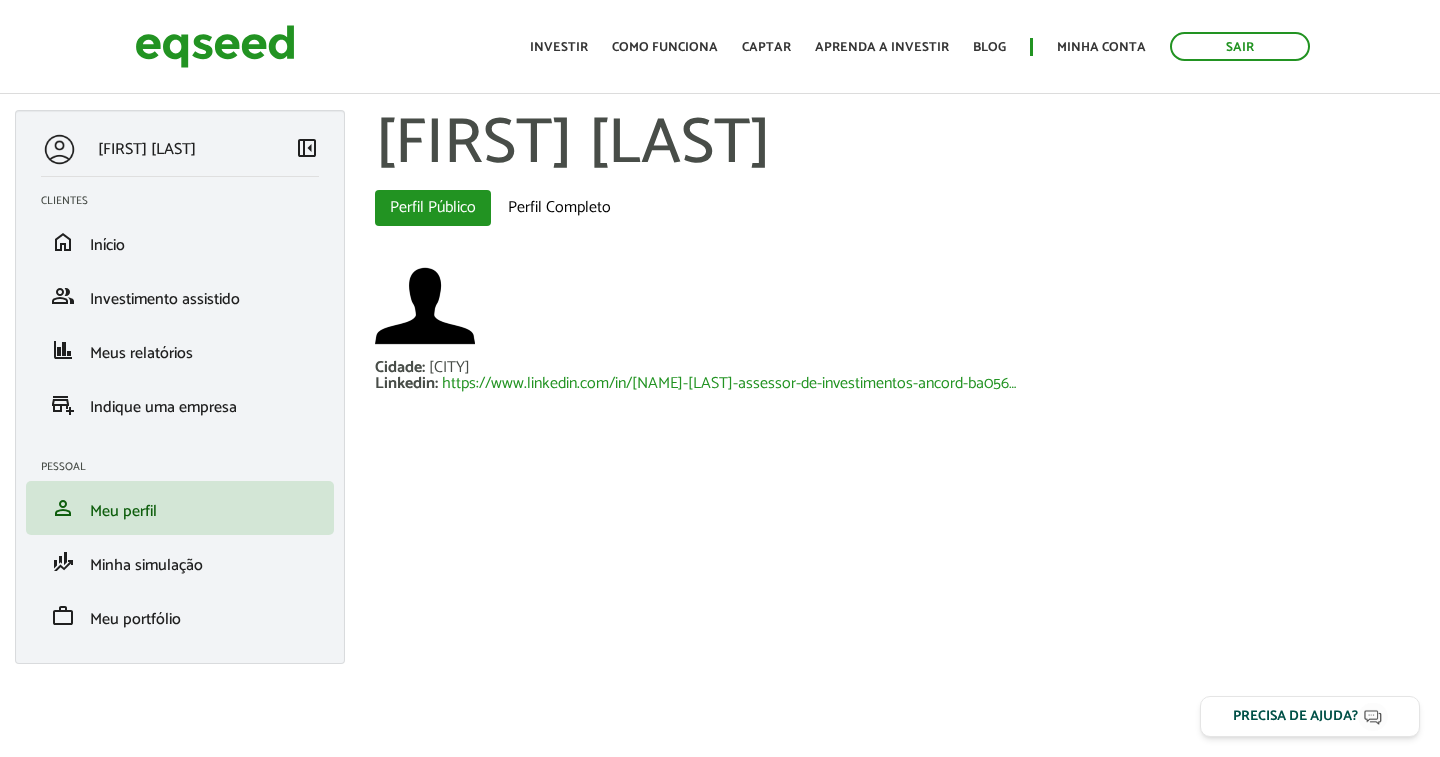 scroll, scrollTop: 0, scrollLeft: 0, axis: both 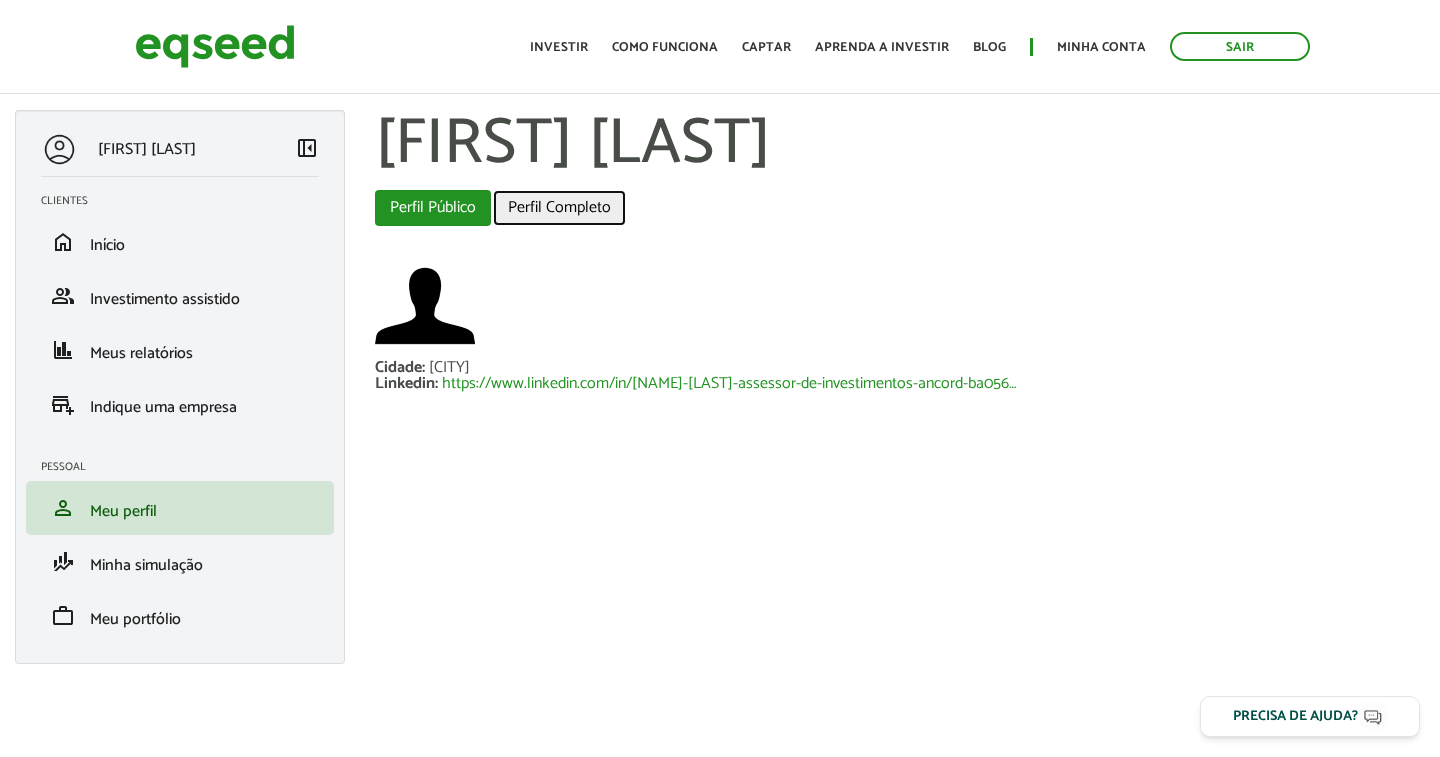 click on "Perfil Completo" at bounding box center (559, 208) 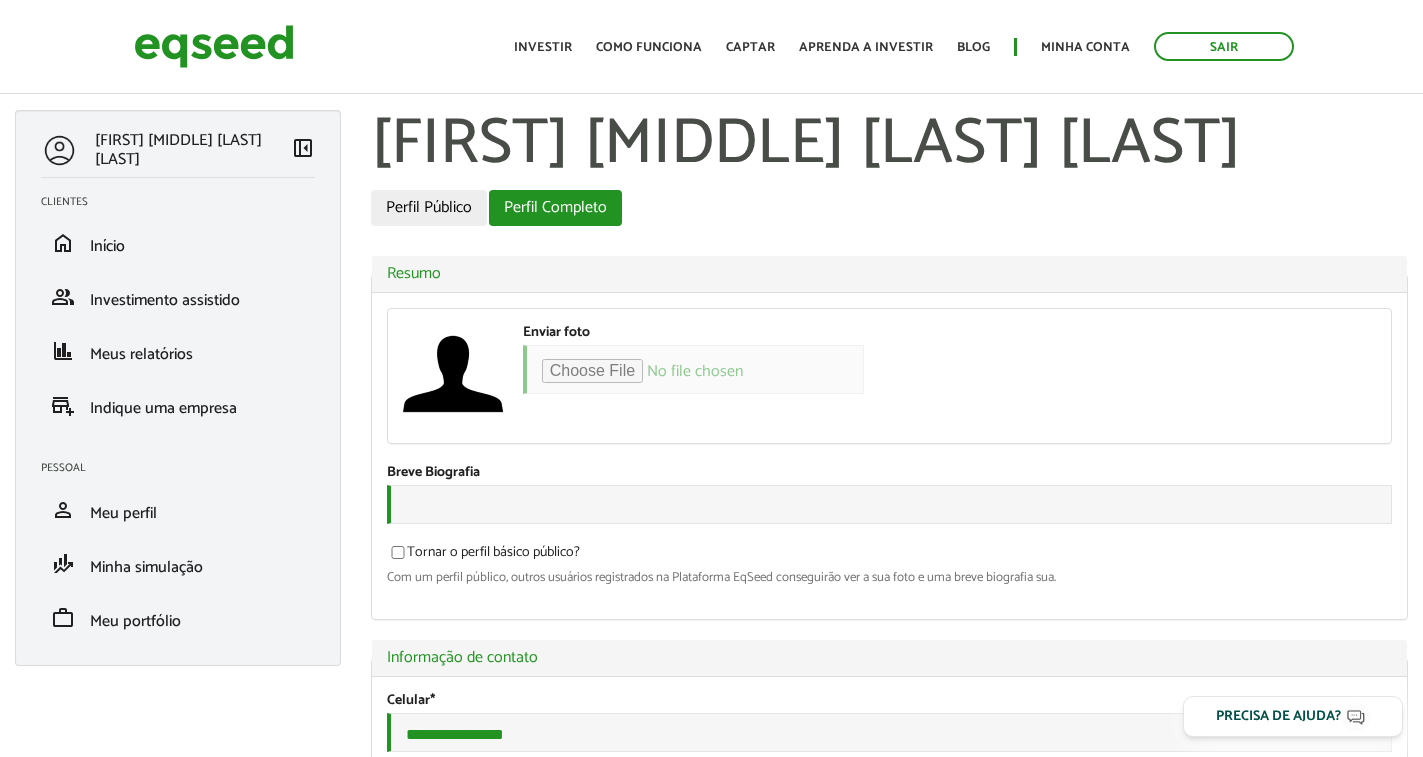 scroll, scrollTop: 0, scrollLeft: 0, axis: both 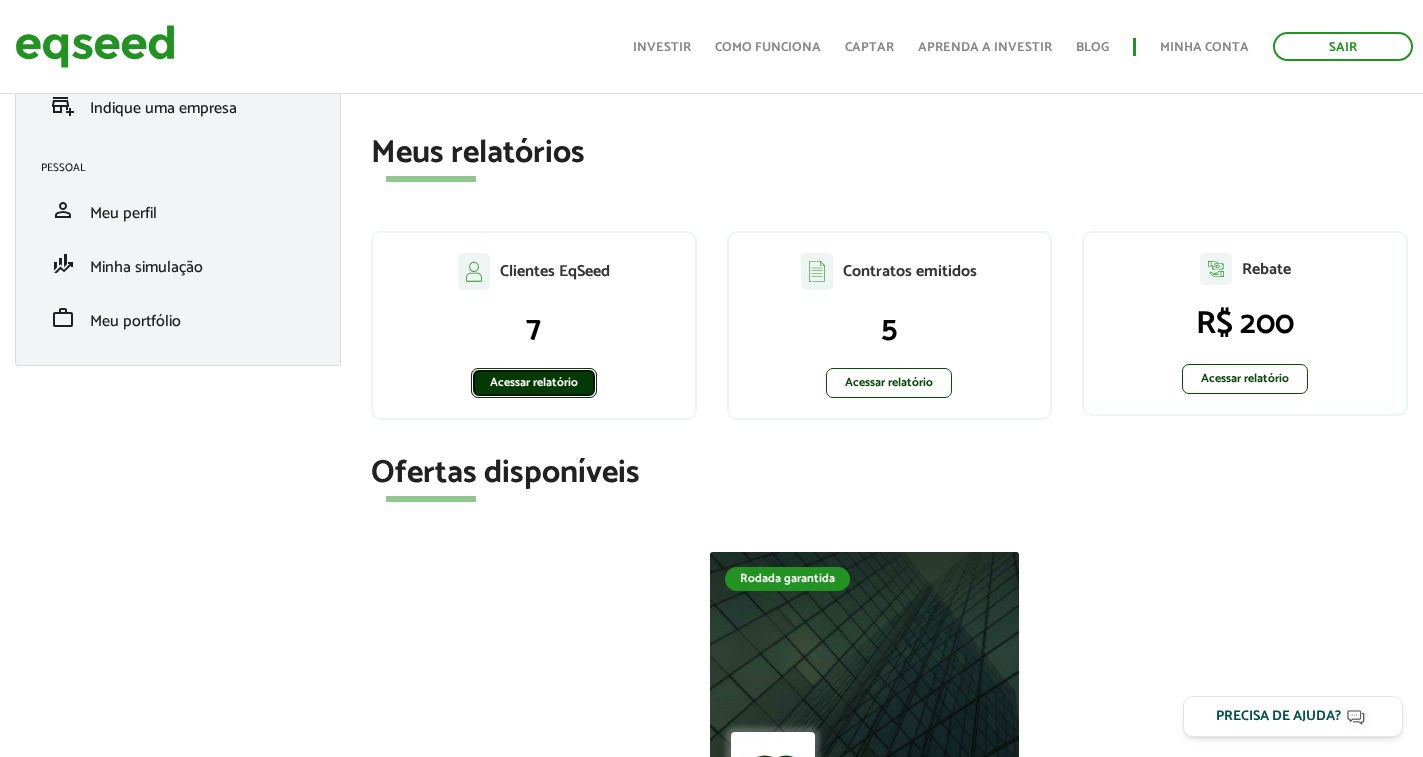 click on "Acessar relatório" at bounding box center [534, 383] 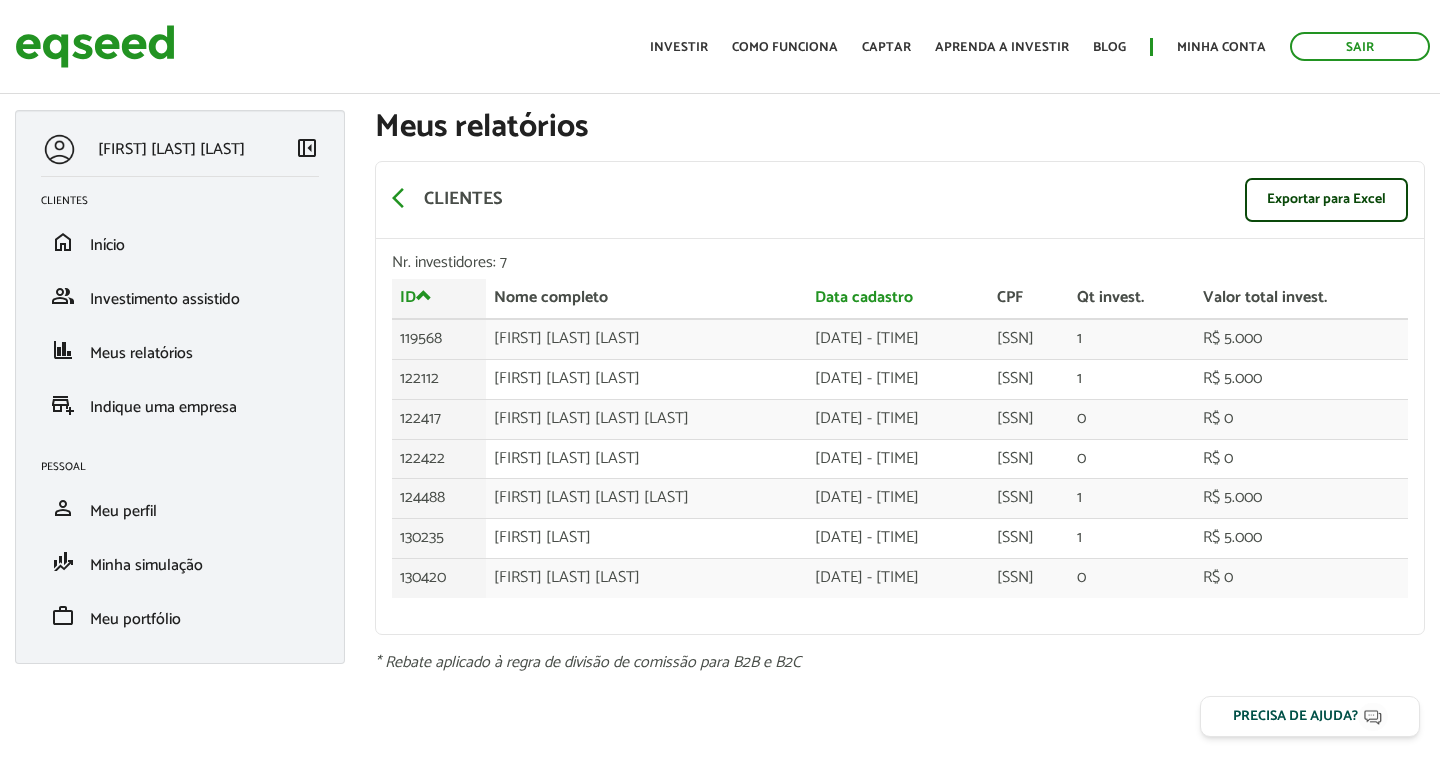 scroll, scrollTop: 0, scrollLeft: 0, axis: both 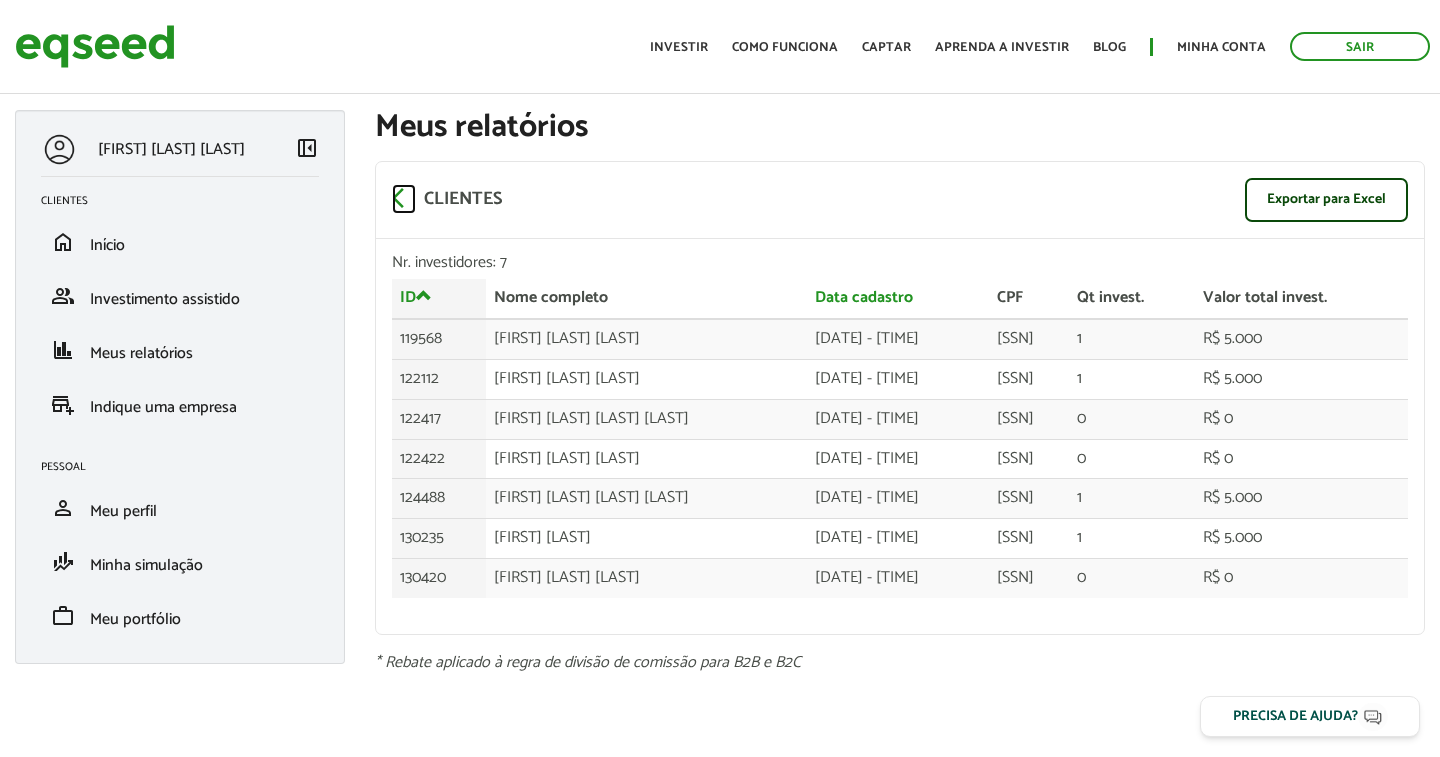 click on "arrow_back_ios" at bounding box center [404, 198] 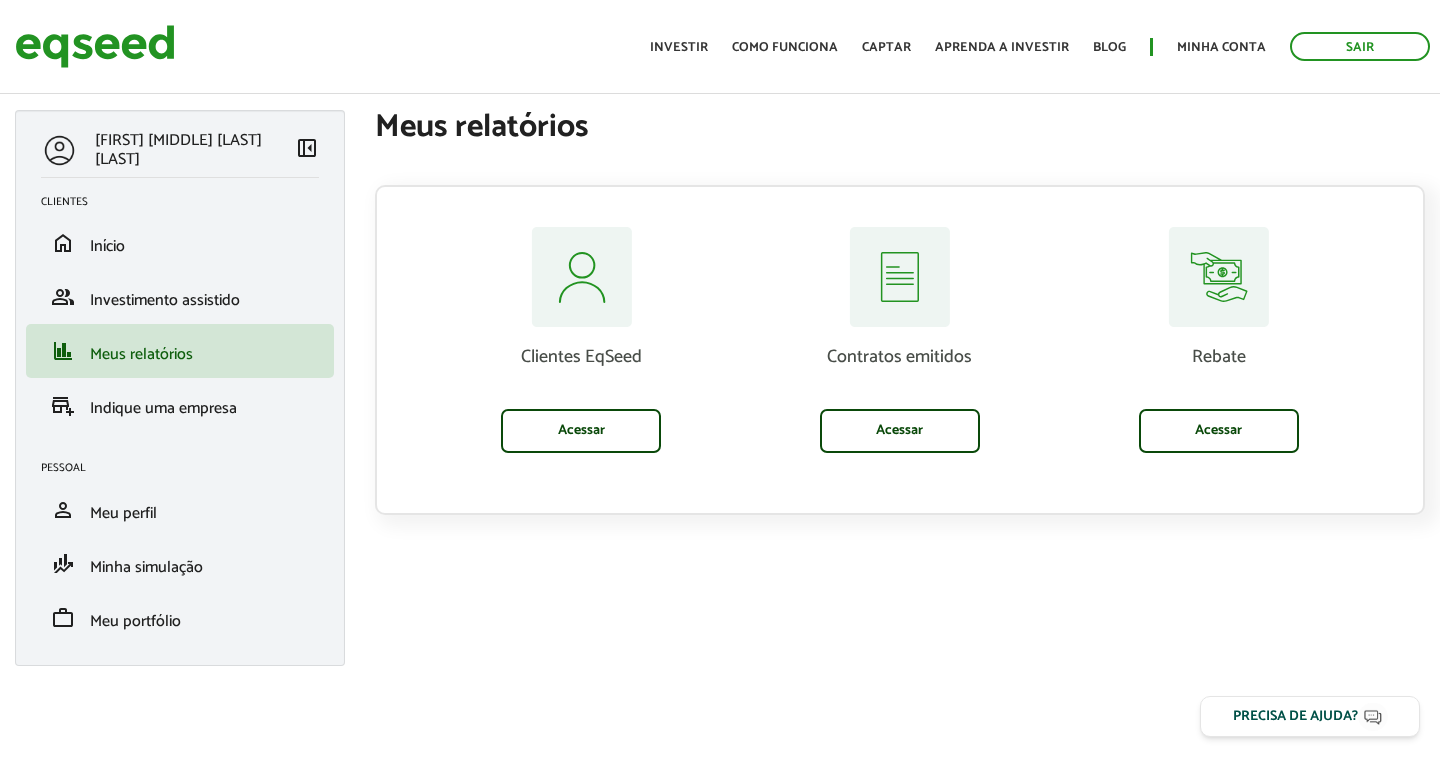 scroll, scrollTop: 0, scrollLeft: 0, axis: both 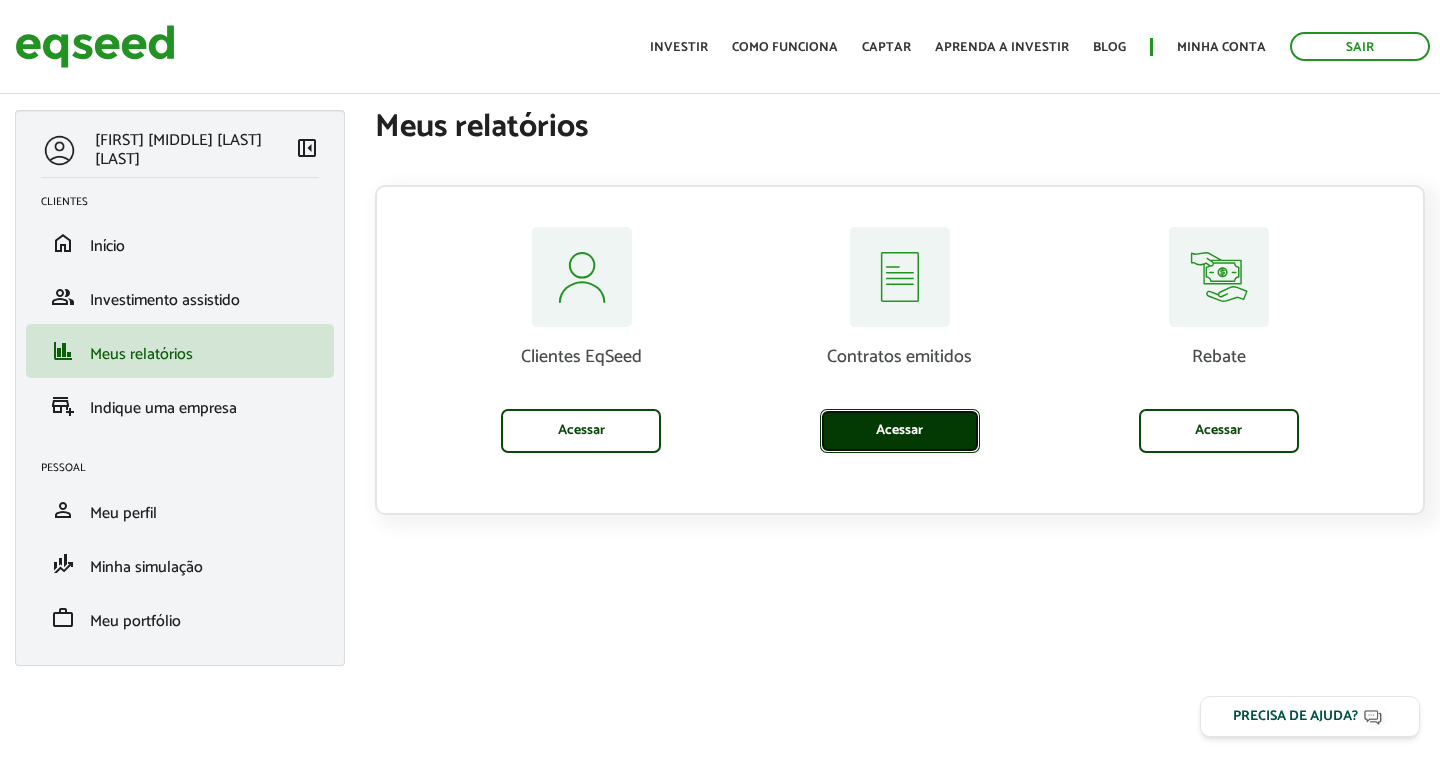 click on "Acessar" at bounding box center (900, 431) 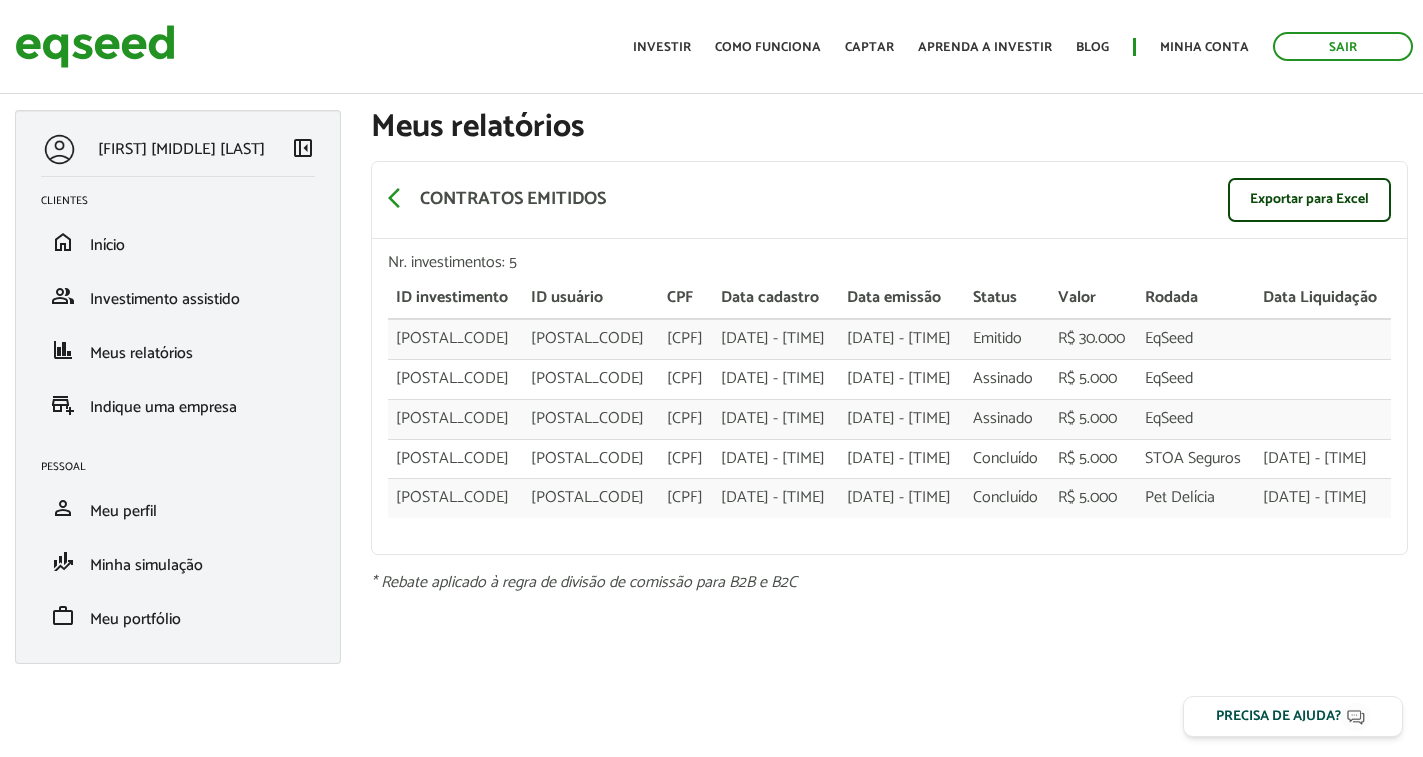 scroll, scrollTop: 0, scrollLeft: 0, axis: both 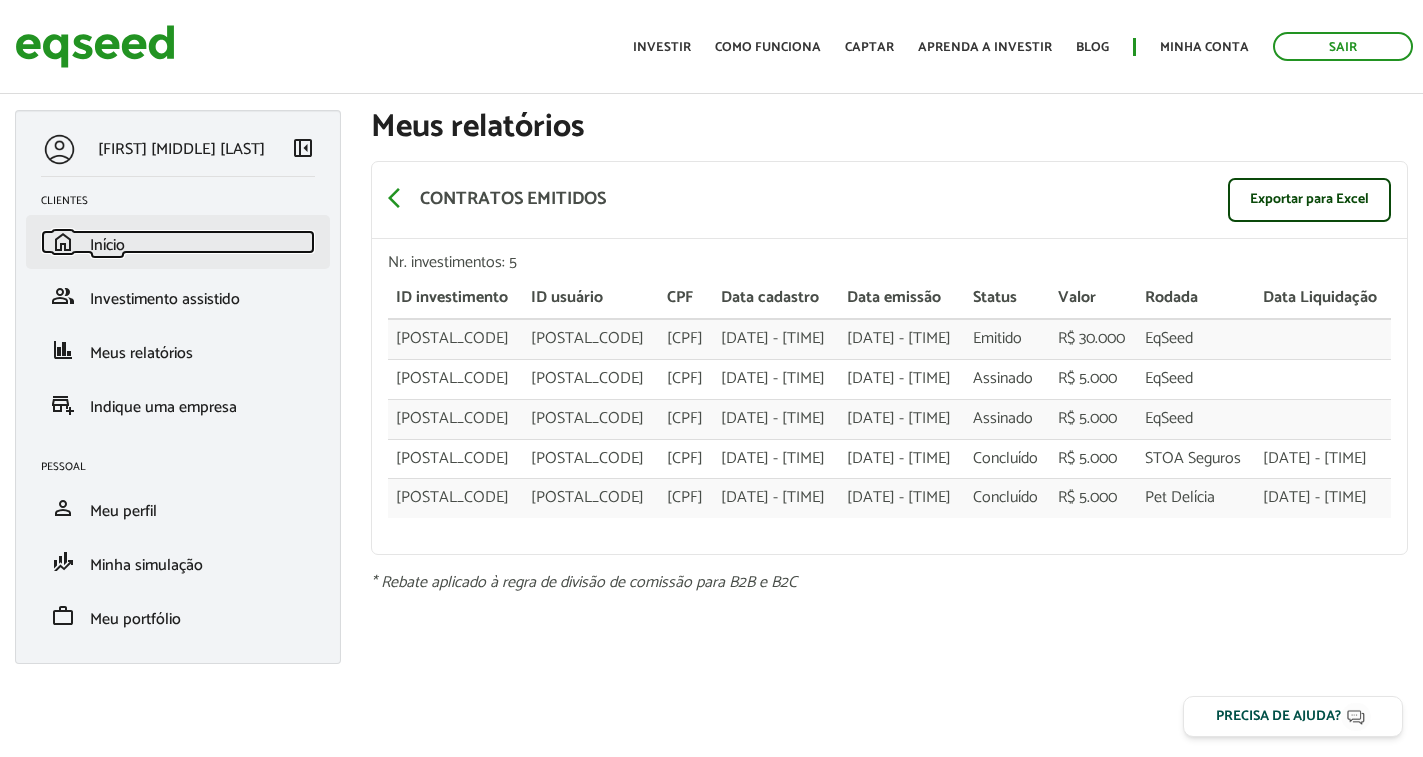 click on "Início" at bounding box center (107, 245) 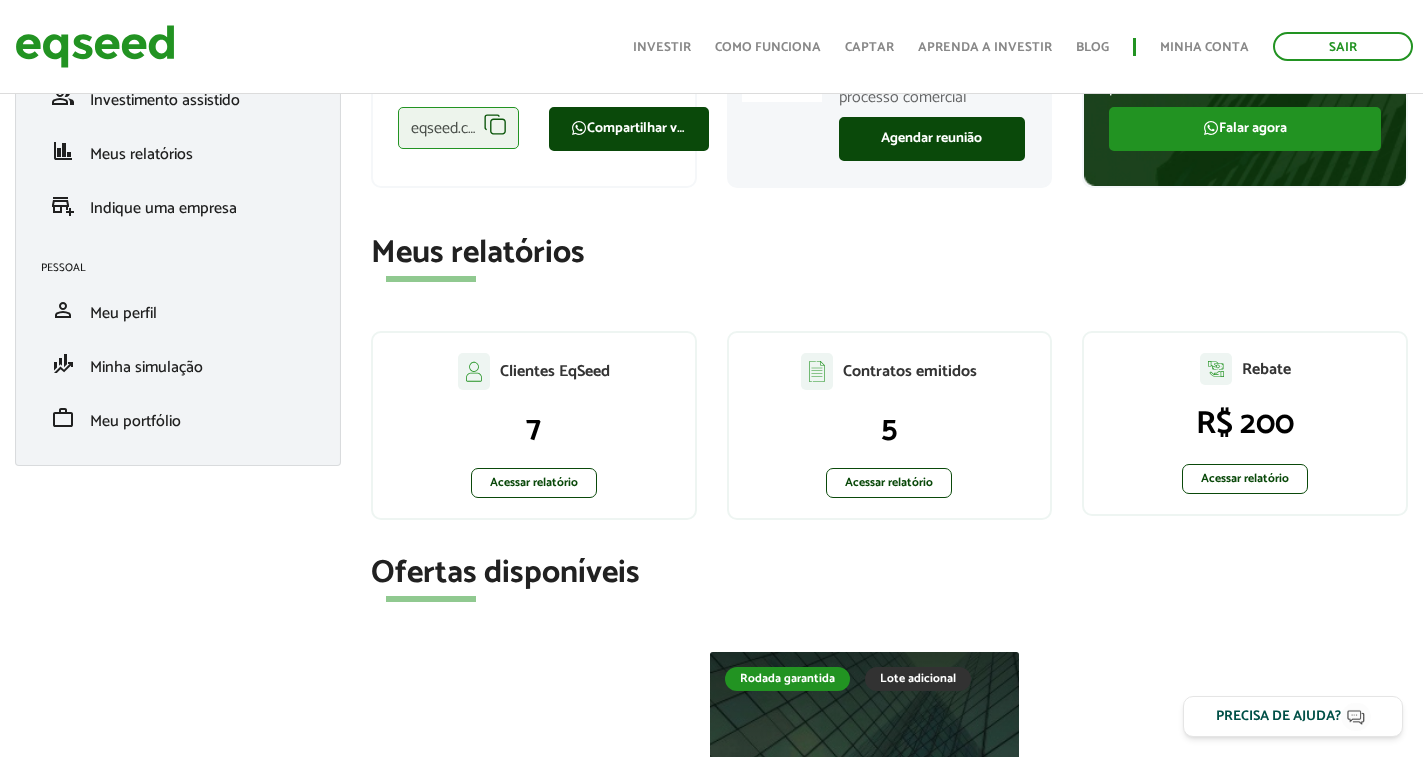 scroll, scrollTop: 0, scrollLeft: 0, axis: both 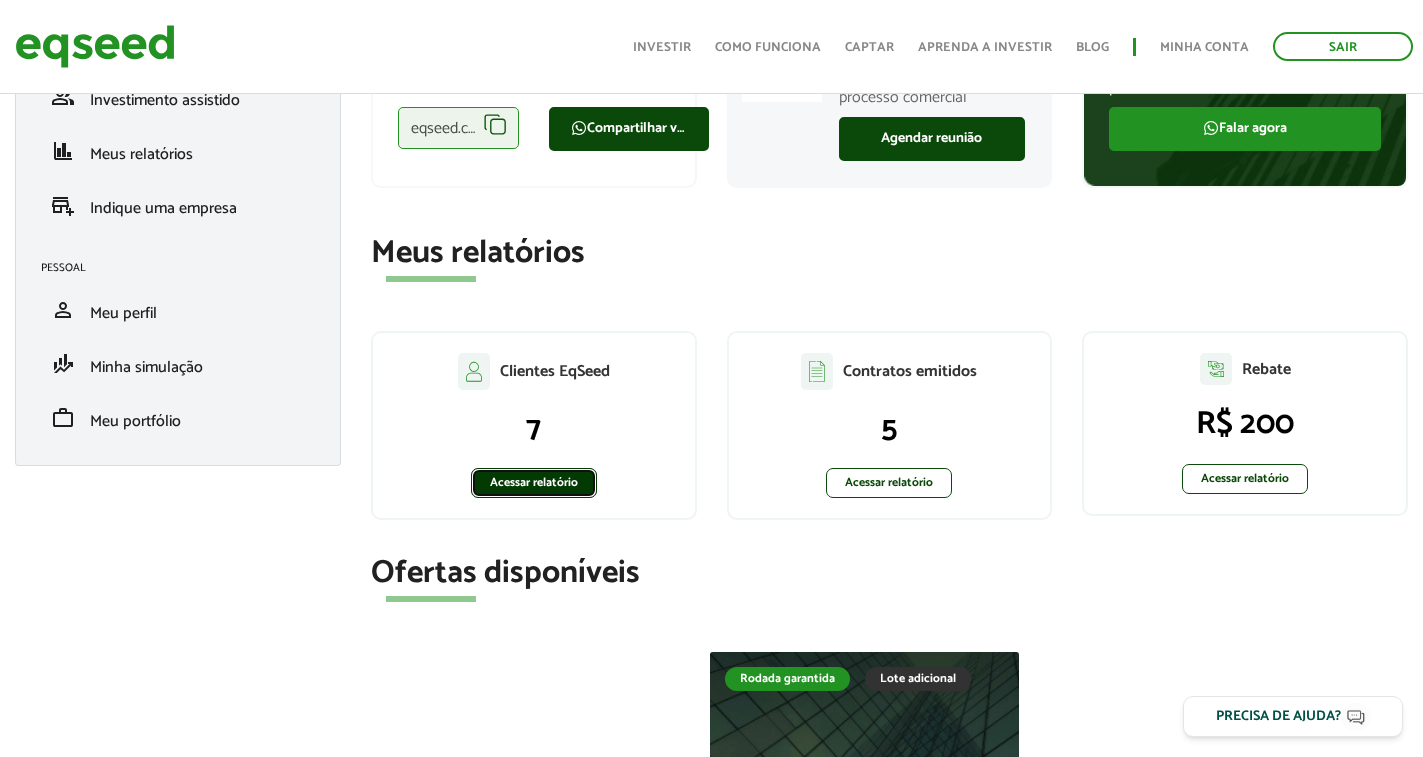 click on "Acessar relatório" at bounding box center (534, 483) 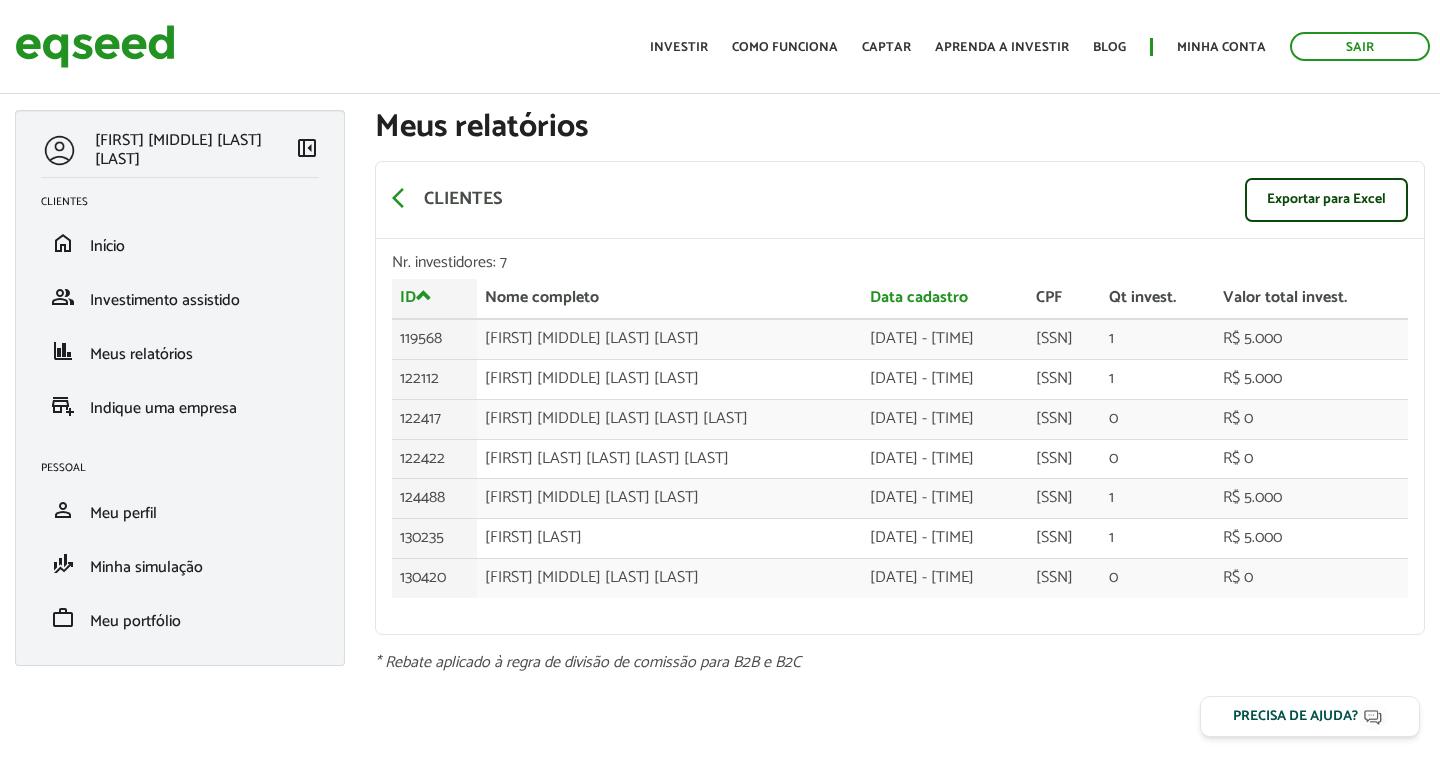 scroll, scrollTop: 0, scrollLeft: 0, axis: both 